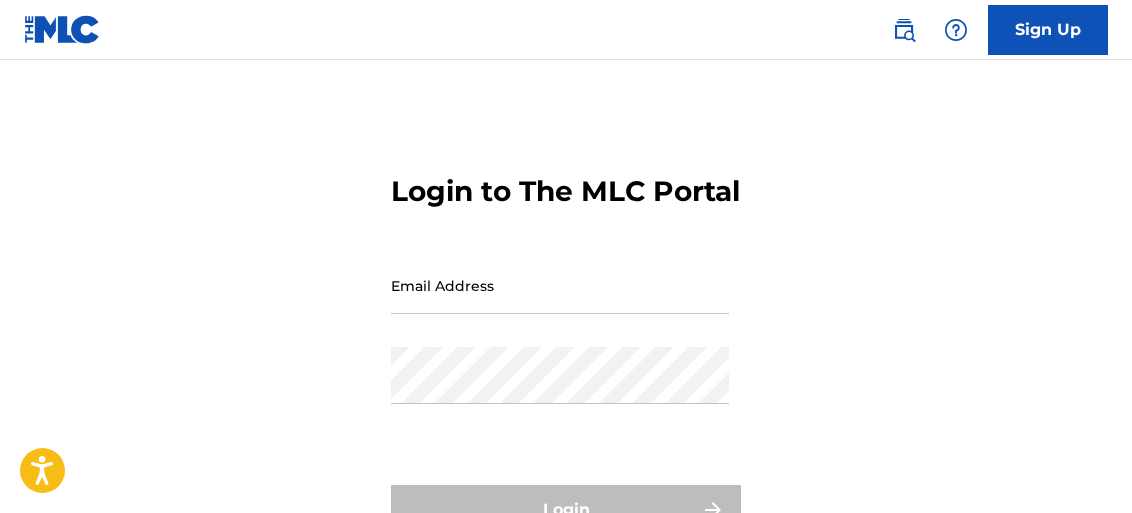 scroll, scrollTop: 0, scrollLeft: 0, axis: both 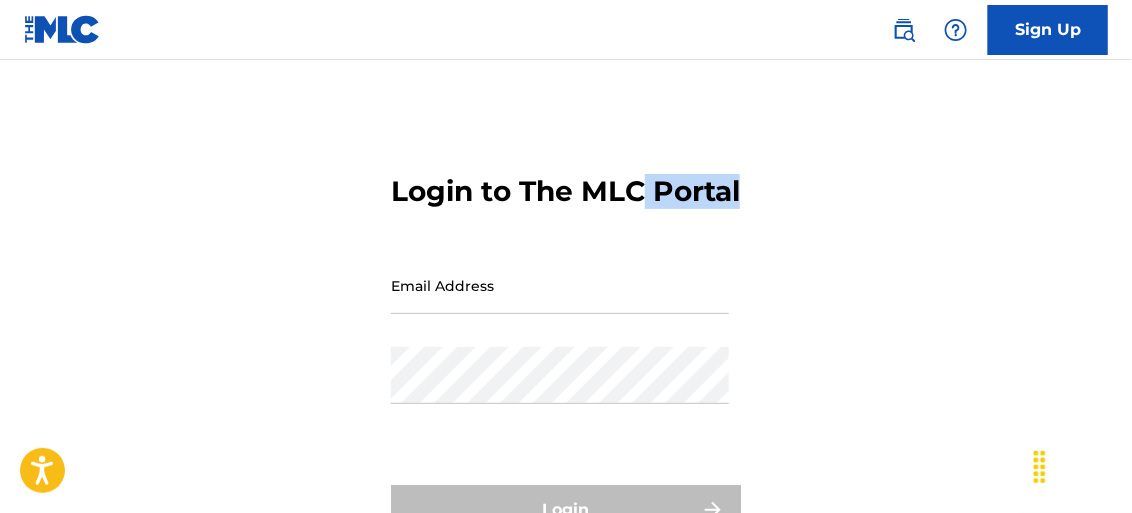 drag, startPoint x: 1128, startPoint y: 153, endPoint x: 1136, endPoint y: 216, distance: 63.505905 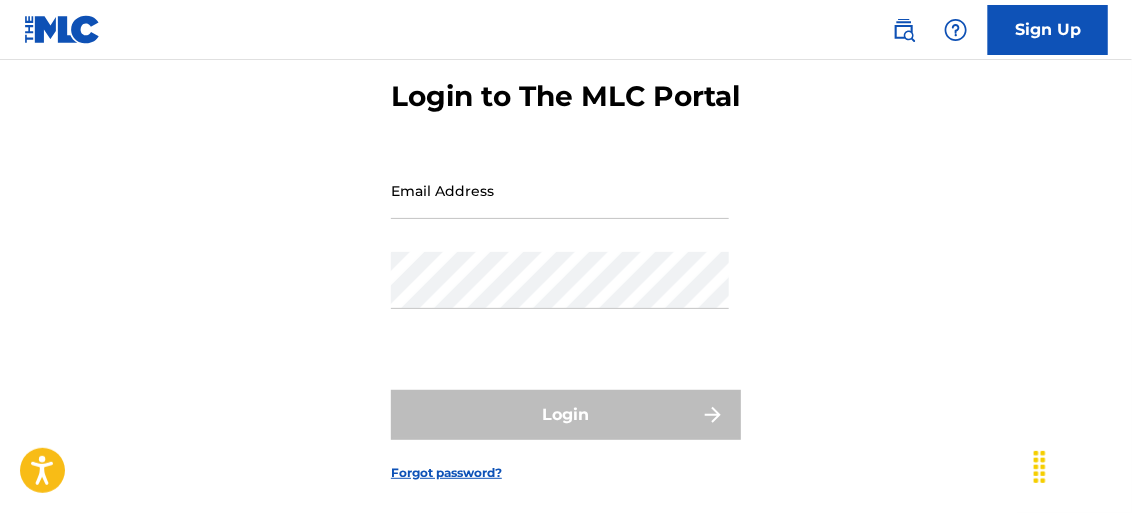scroll, scrollTop: 99, scrollLeft: 0, axis: vertical 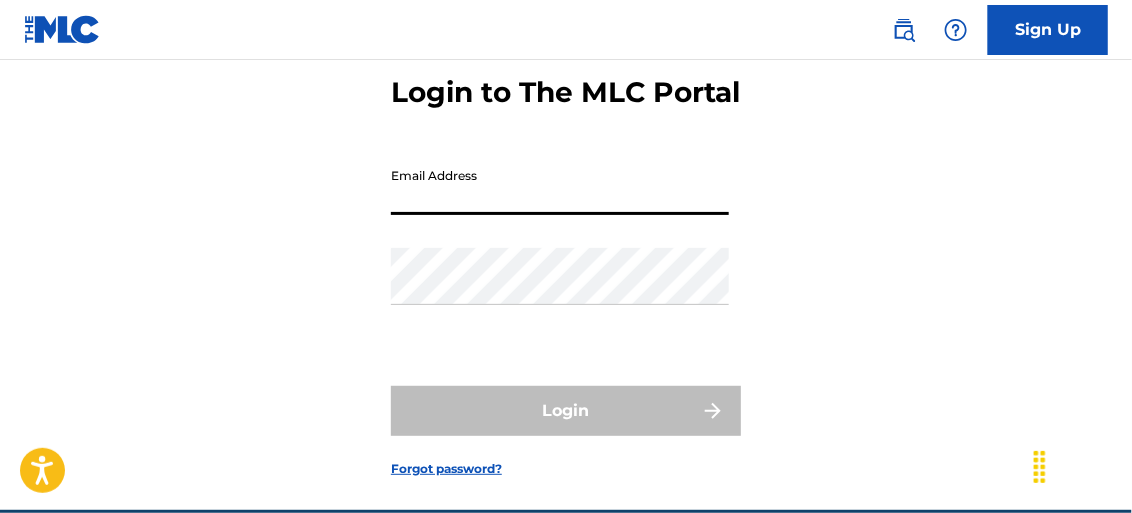 click on "Email Address" at bounding box center [560, 186] 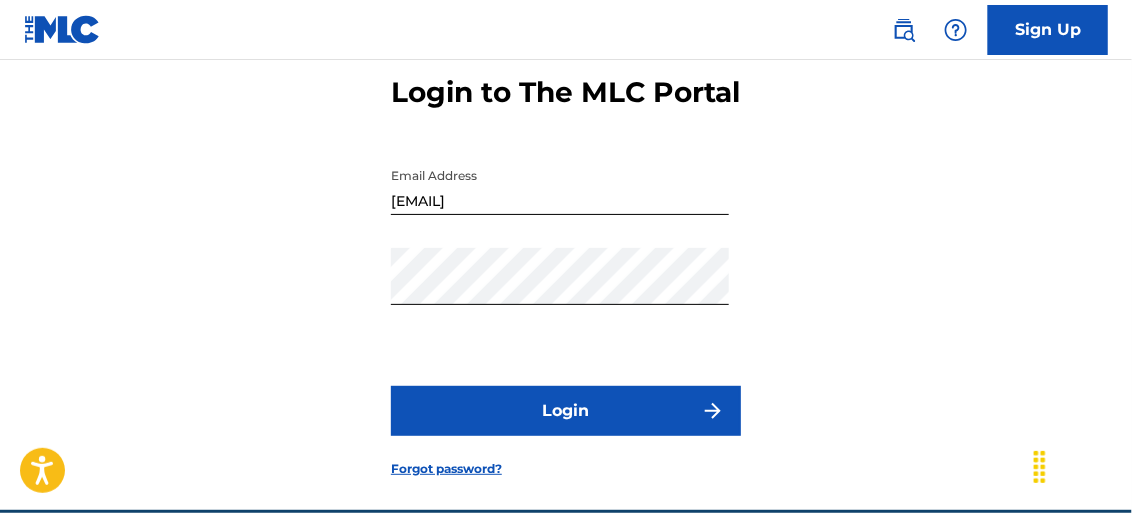 click on "Login" at bounding box center [566, 411] 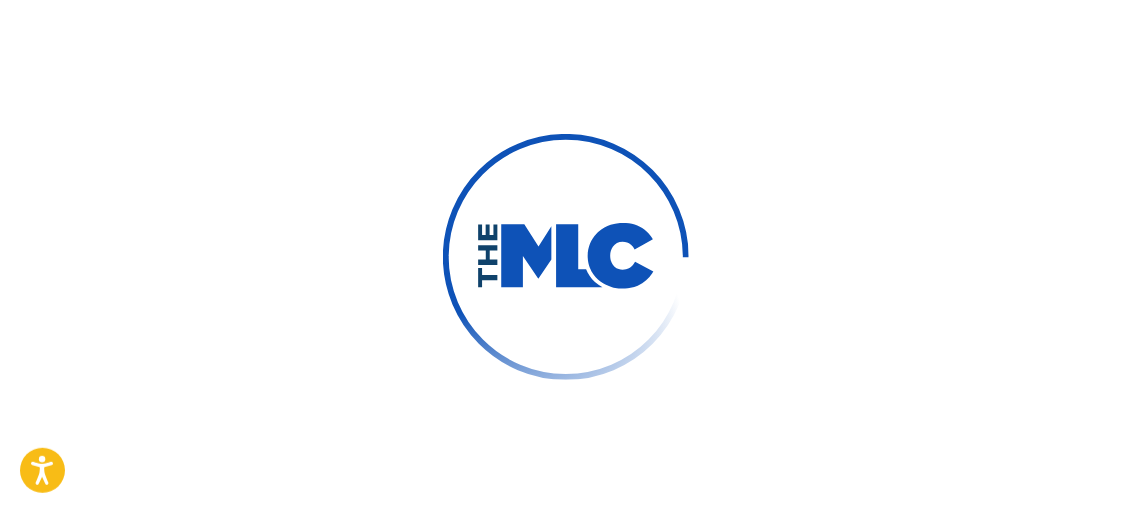 scroll, scrollTop: 104, scrollLeft: 0, axis: vertical 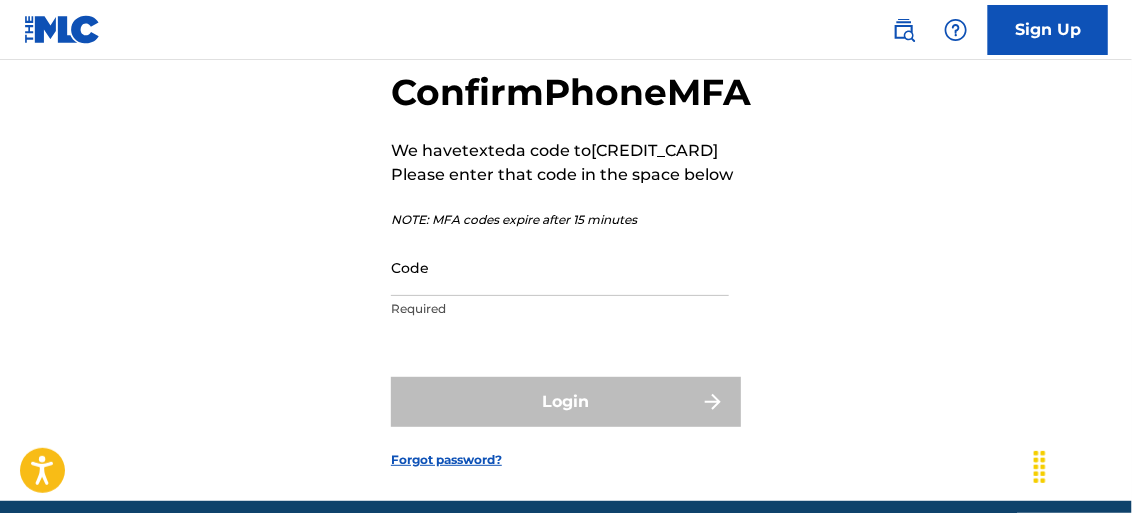 click on "Code" at bounding box center [560, 267] 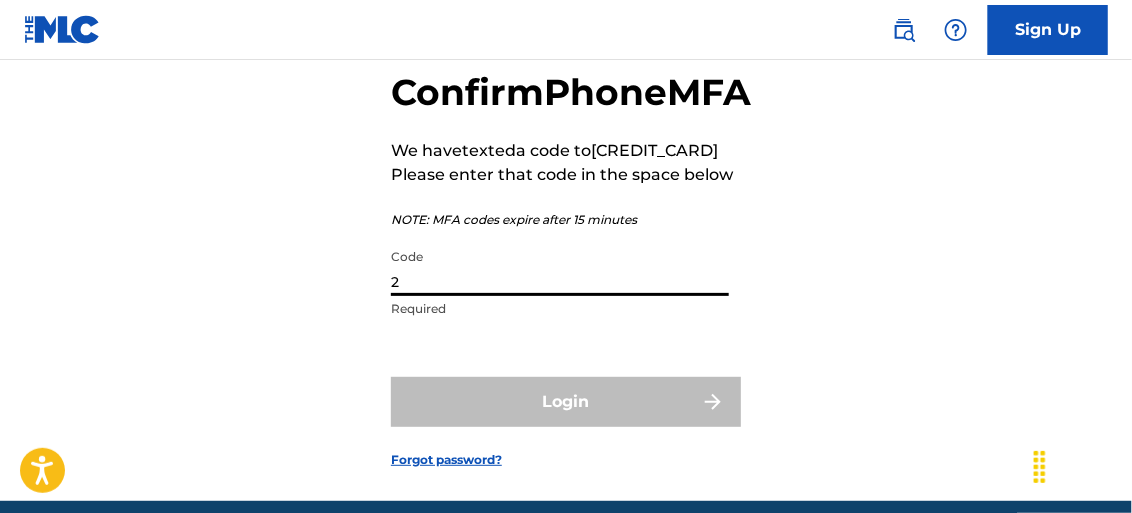 scroll, scrollTop: 103, scrollLeft: 0, axis: vertical 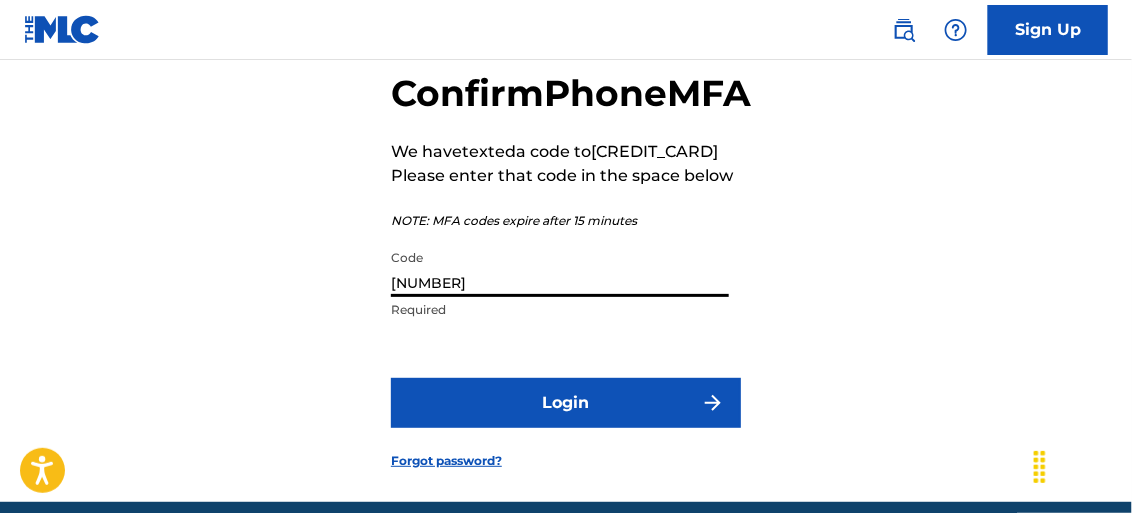 type on "252533" 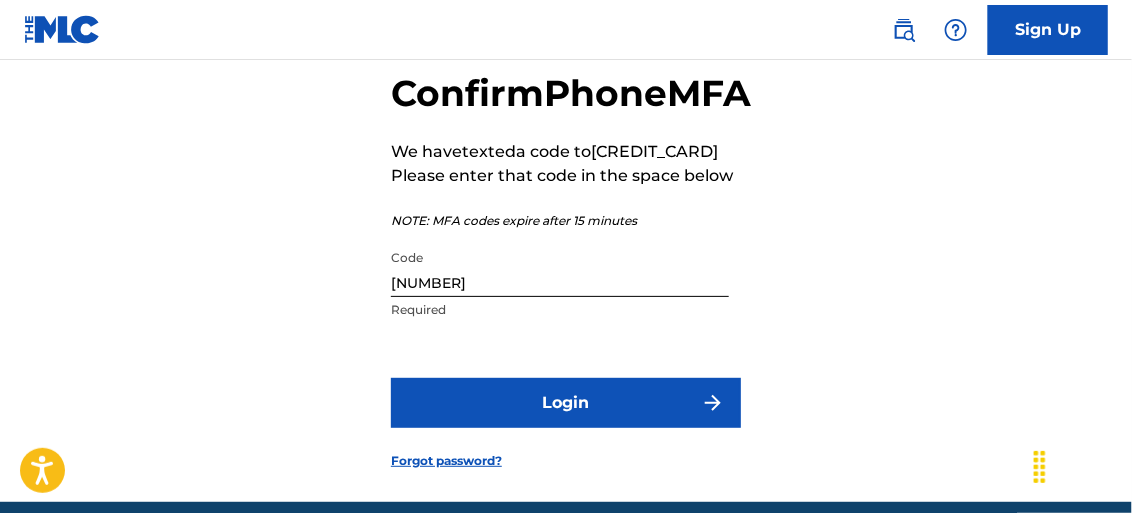 click at bounding box center [713, 403] 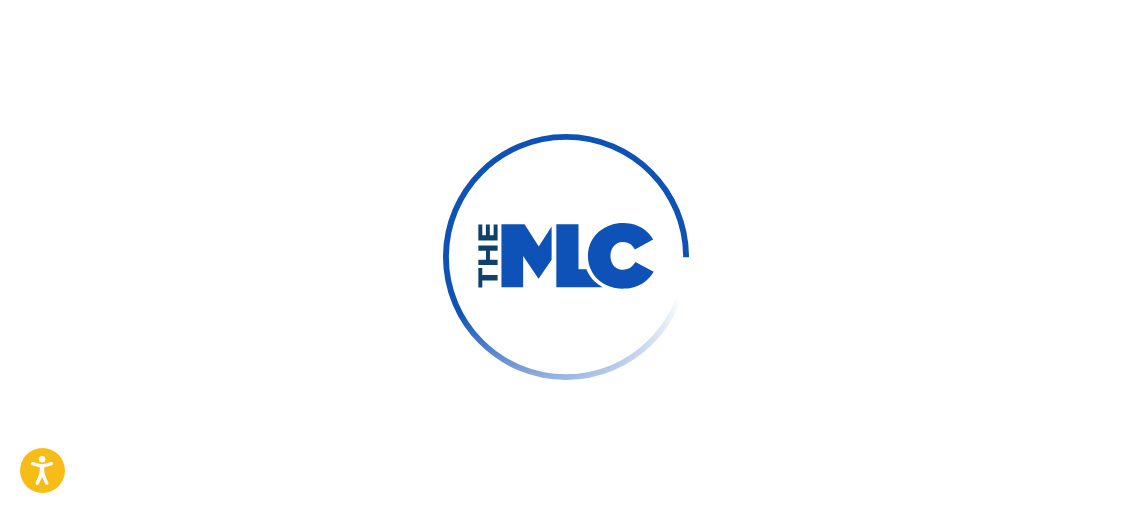 scroll, scrollTop: 0, scrollLeft: 0, axis: both 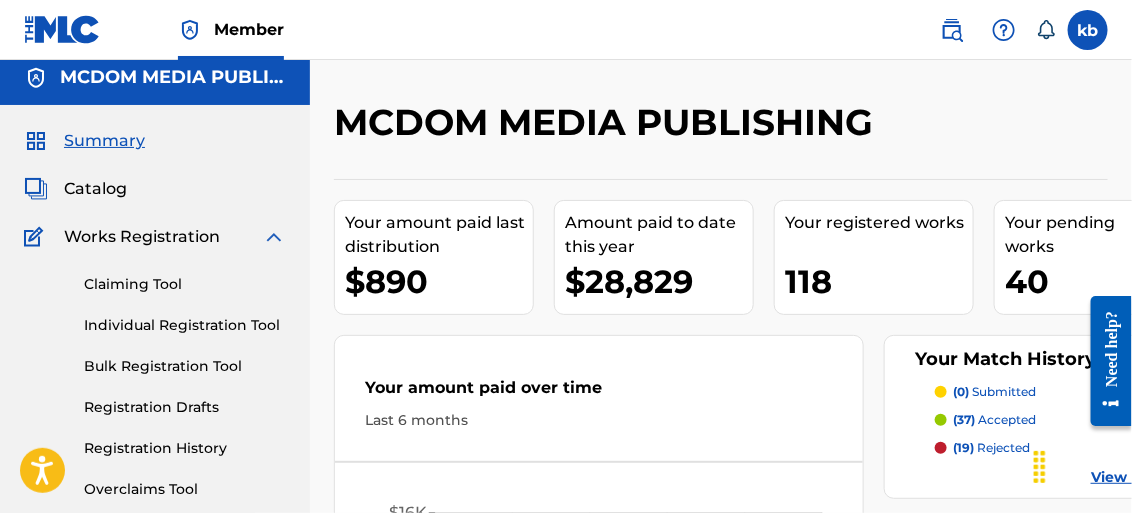 click on "Catalog" at bounding box center (95, 189) 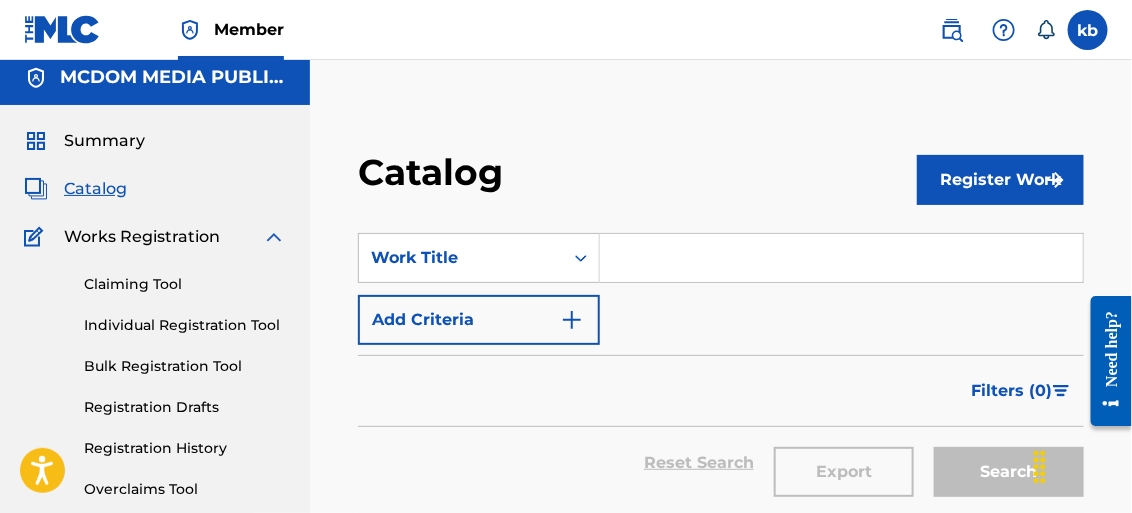 scroll, scrollTop: 0, scrollLeft: 0, axis: both 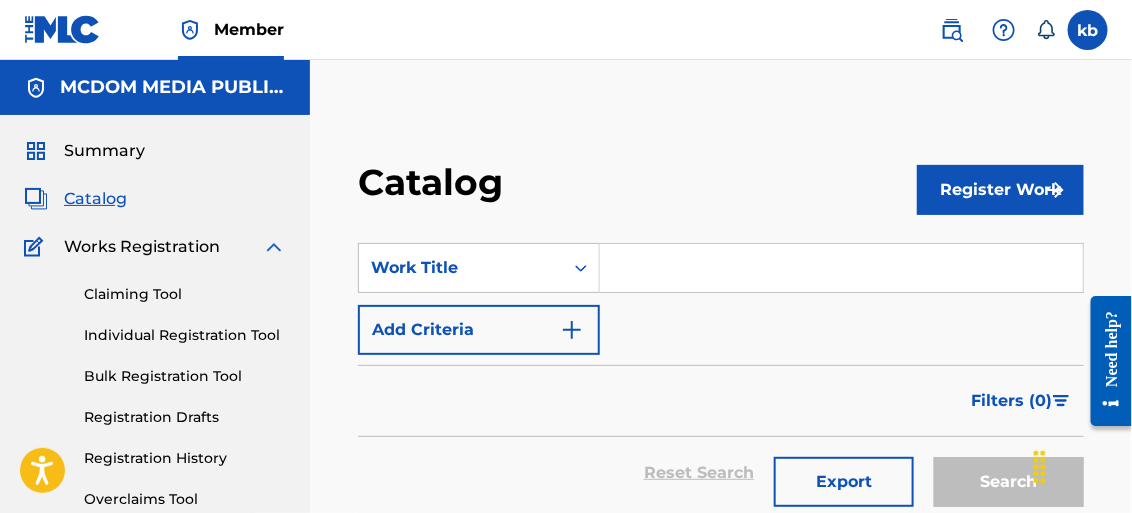click on "Summary" at bounding box center (104, 151) 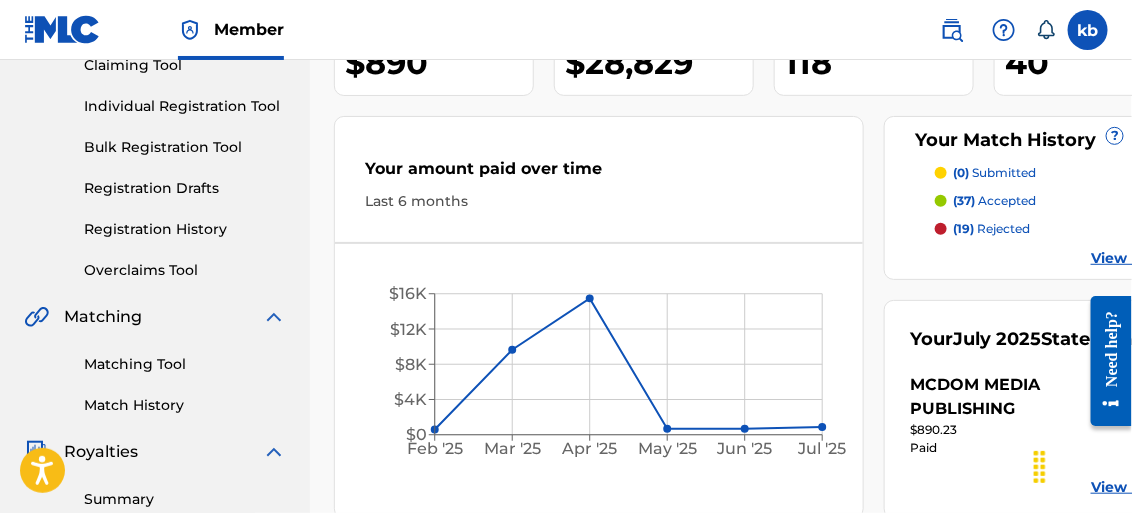 scroll, scrollTop: 179, scrollLeft: 0, axis: vertical 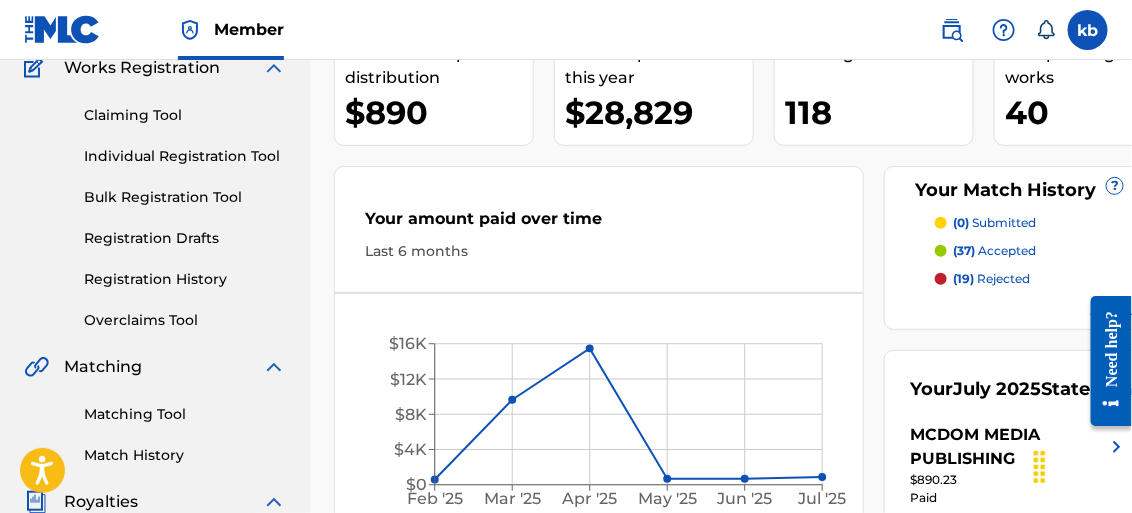 click on "(37)   accepted" at bounding box center [994, 251] 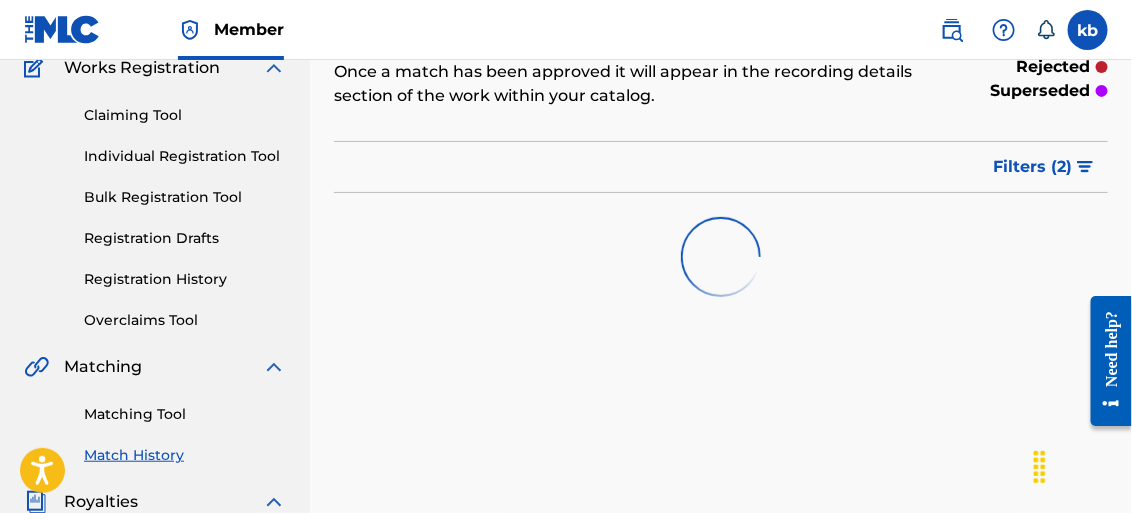 scroll, scrollTop: 0, scrollLeft: 0, axis: both 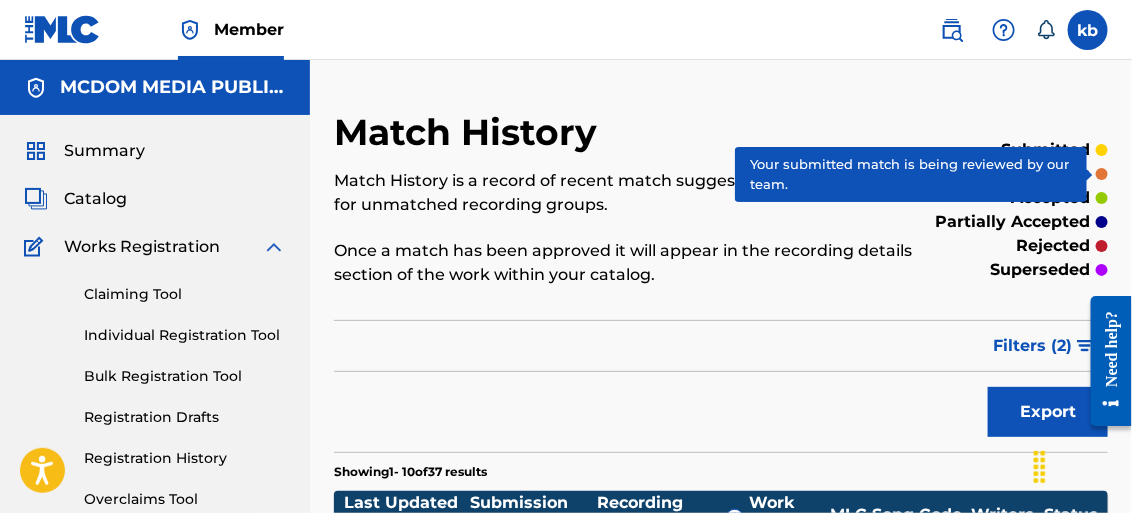 click at bounding box center [1102, 174] 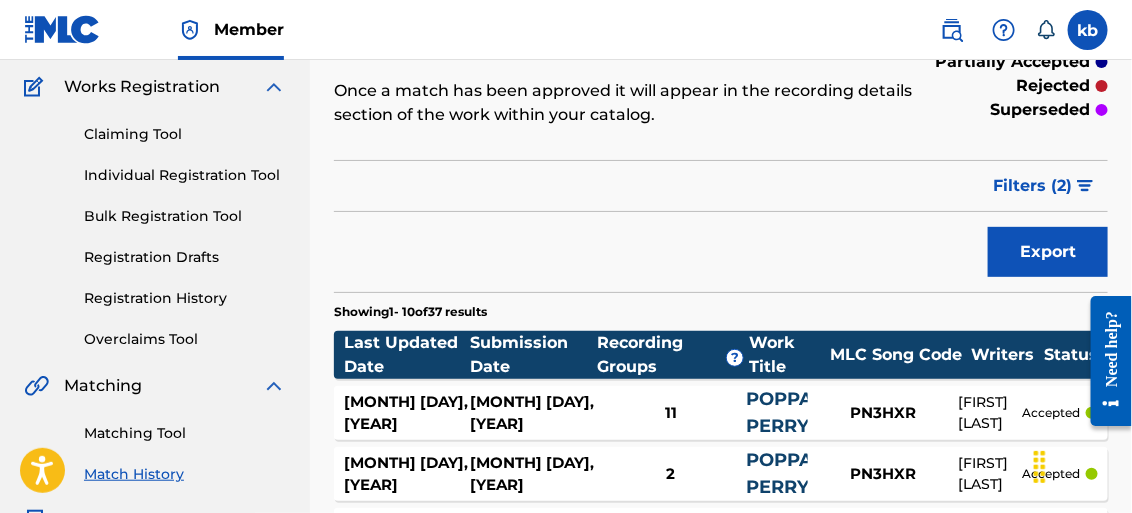scroll, scrollTop: 155, scrollLeft: 0, axis: vertical 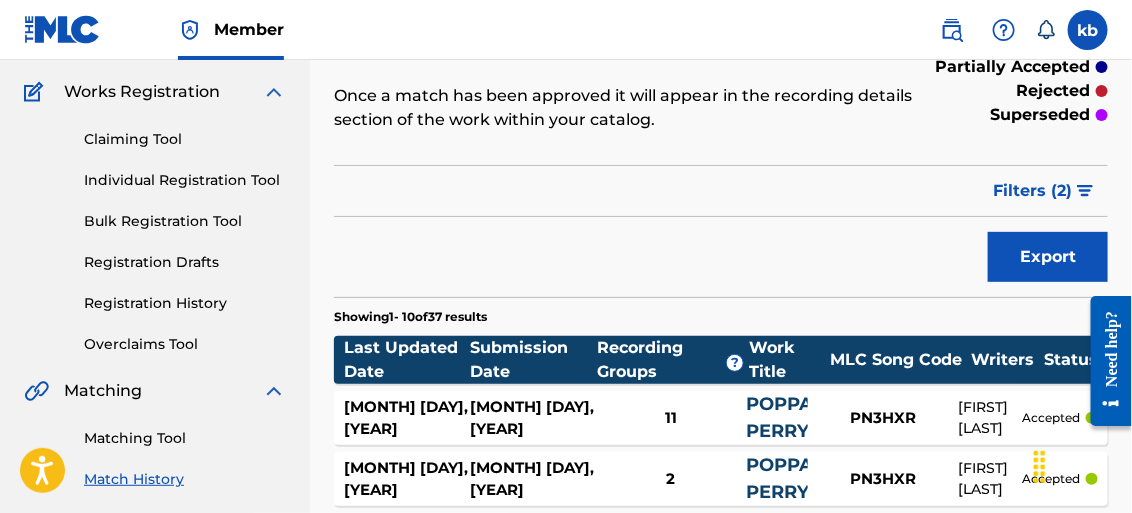 click on "Filters ( 2 )" at bounding box center [1032, 191] 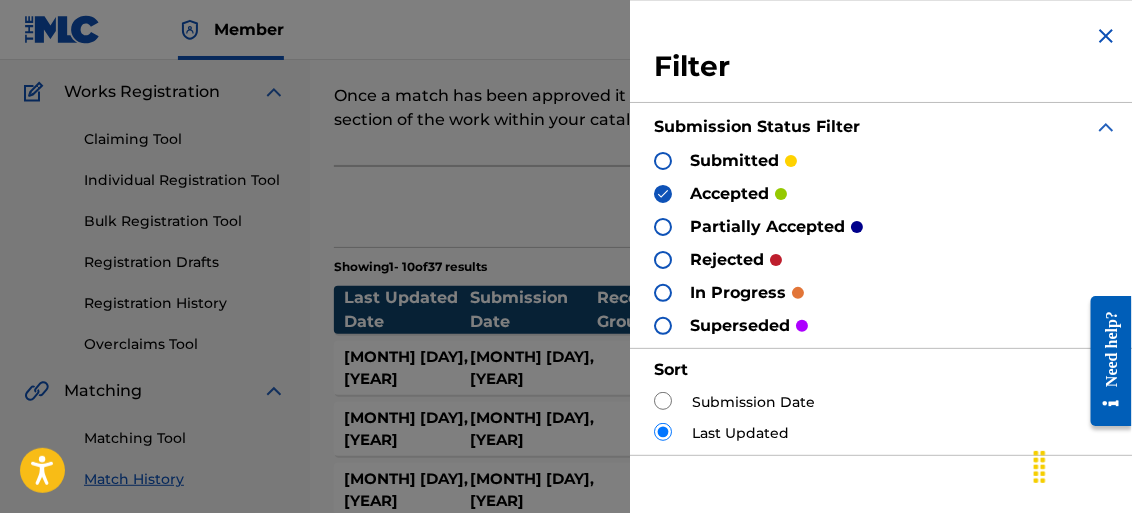 click at bounding box center [663, 293] 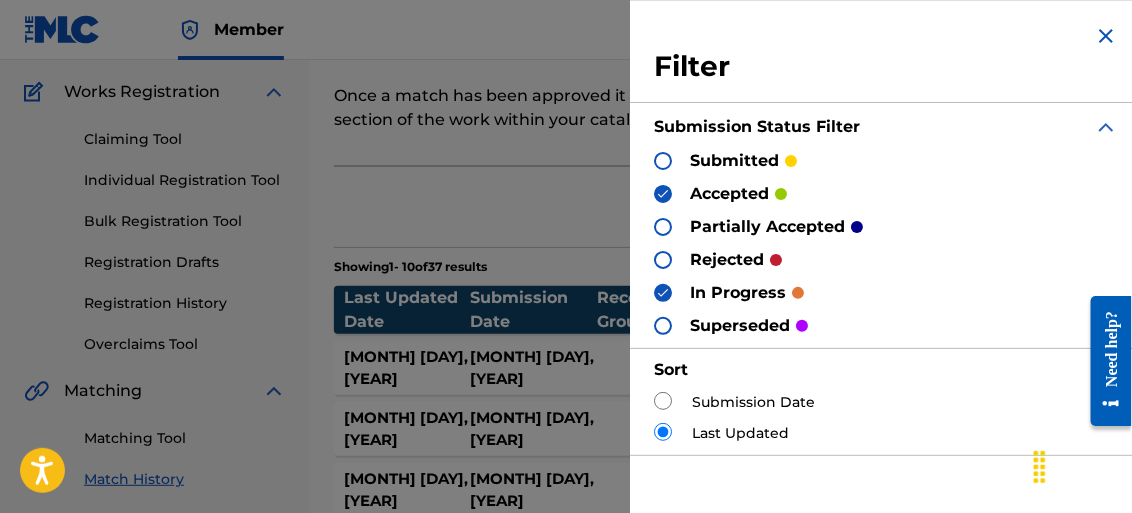 click at bounding box center (663, 401) 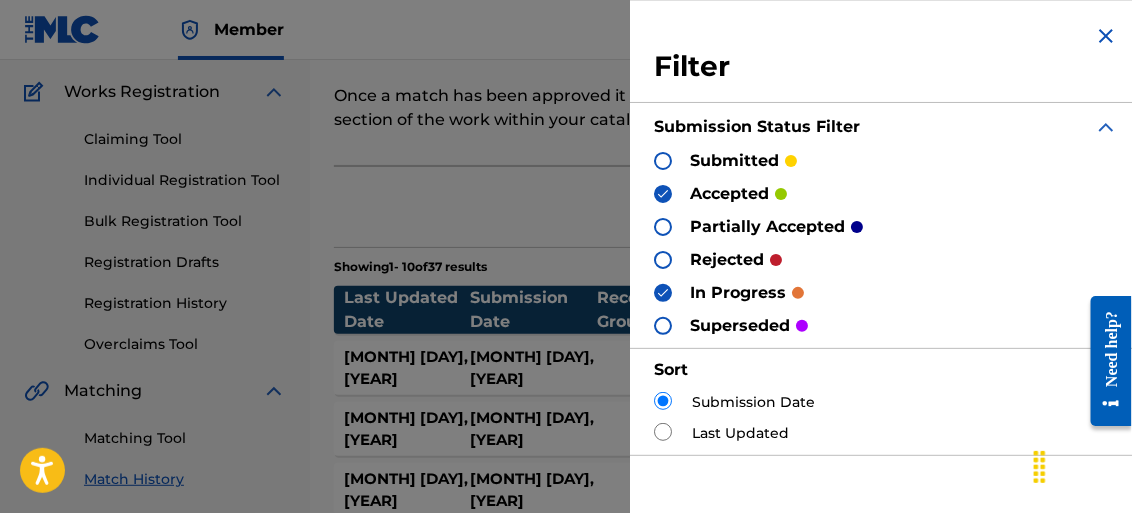 click at bounding box center [663, 161] 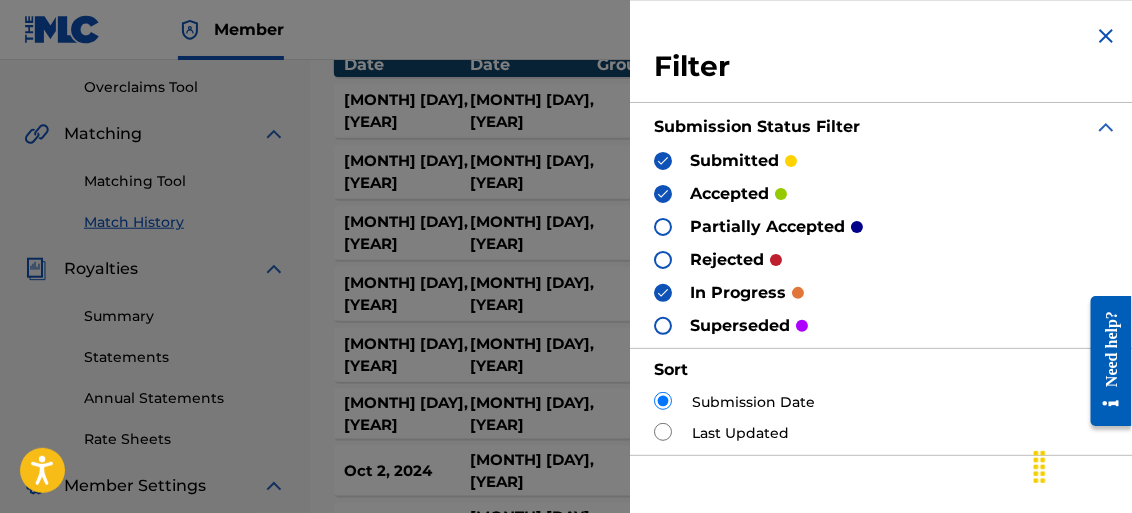 scroll, scrollTop: 417, scrollLeft: 0, axis: vertical 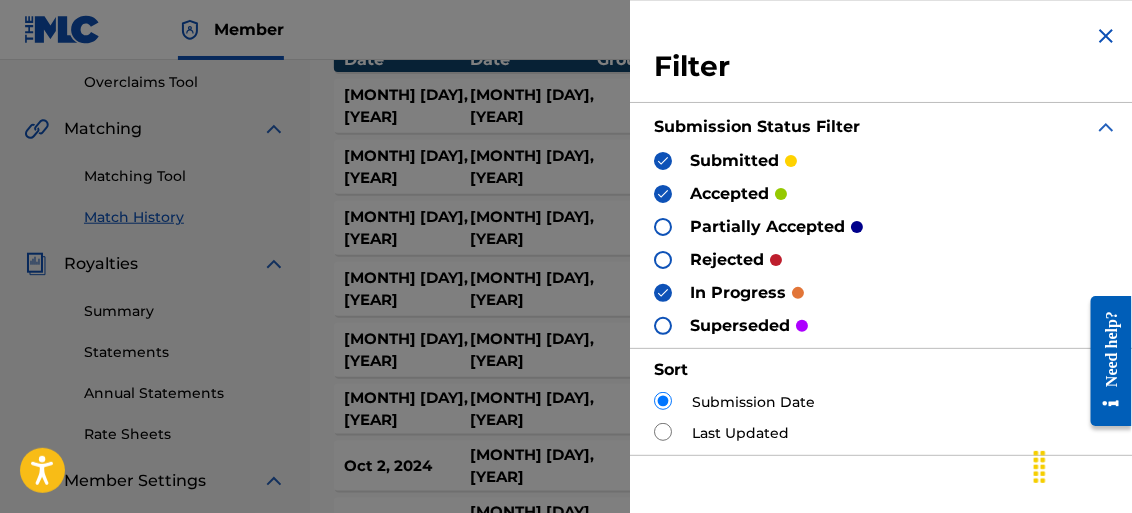 click at bounding box center [1106, 127] 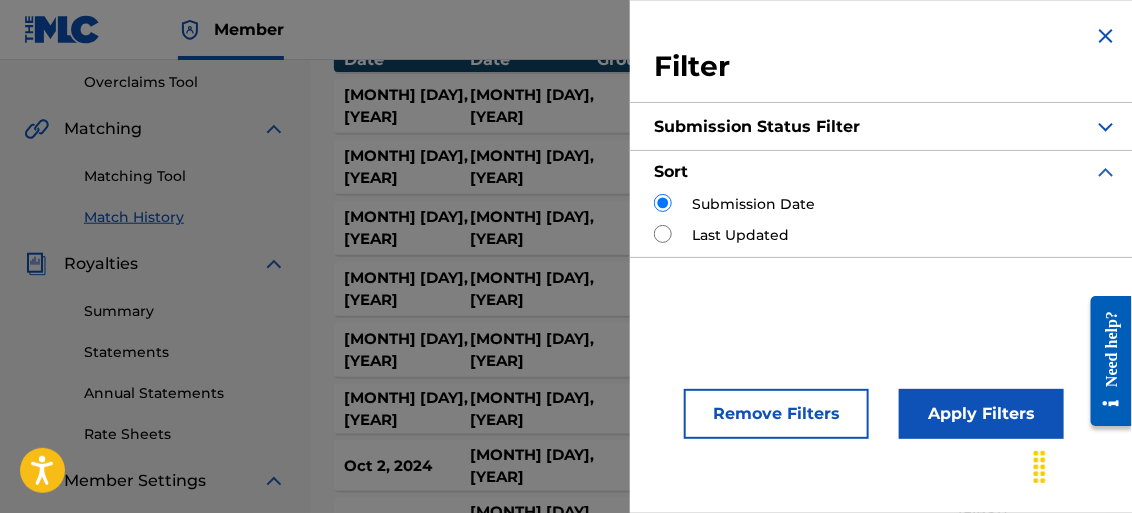 click at bounding box center (663, 234) 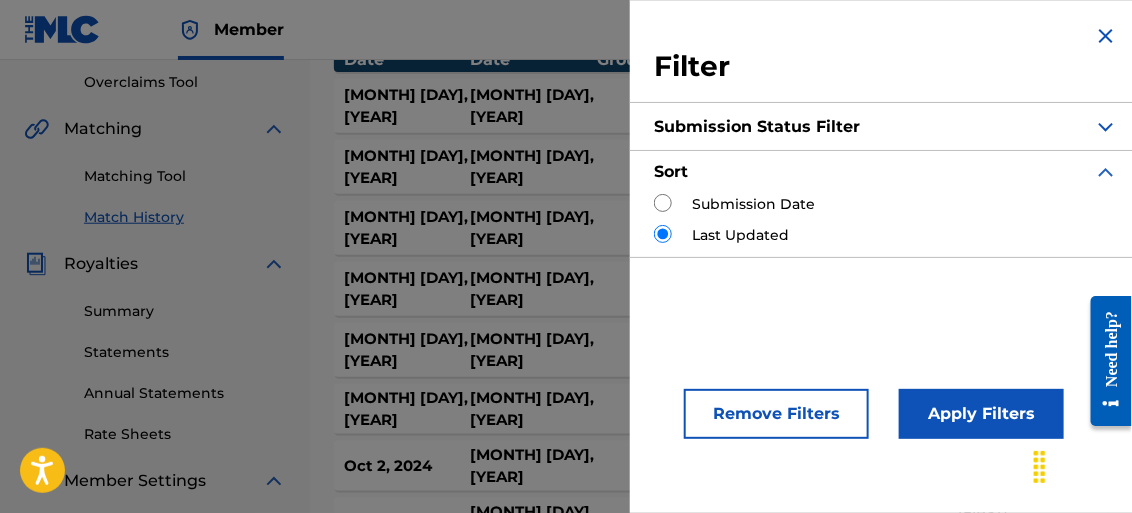 click at bounding box center (663, 234) 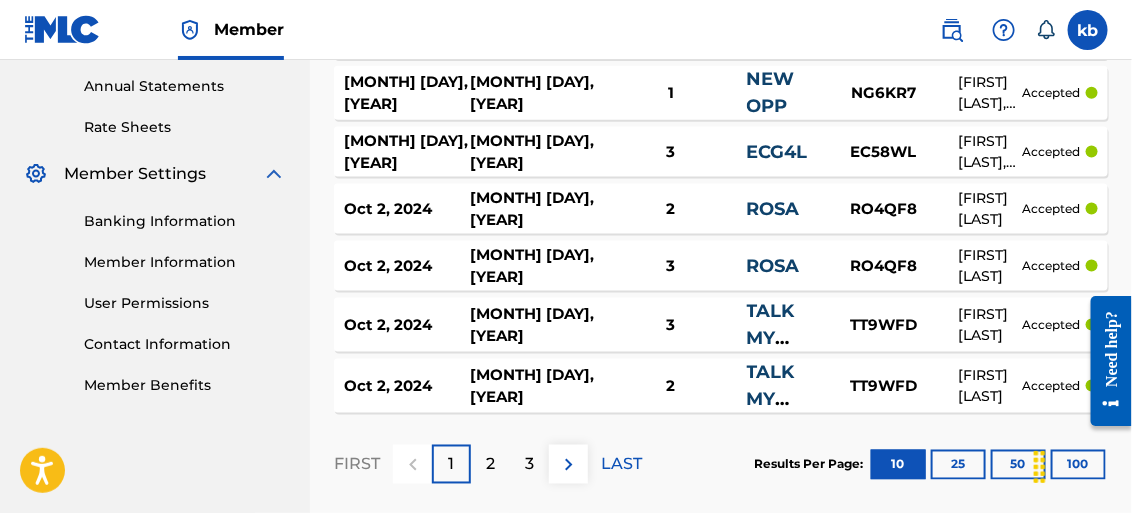 scroll, scrollTop: 775, scrollLeft: 0, axis: vertical 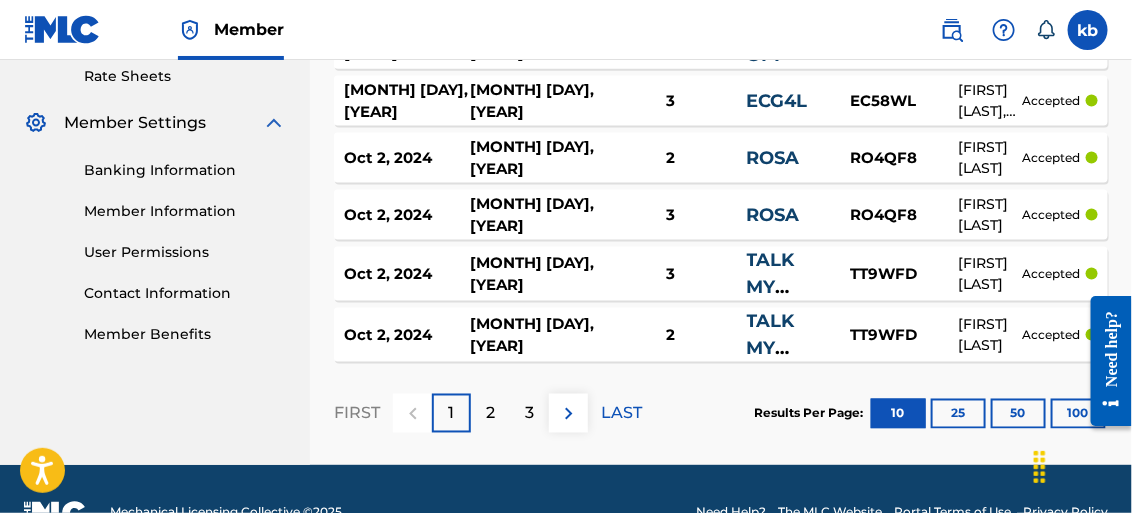 click on "3" at bounding box center (529, 413) 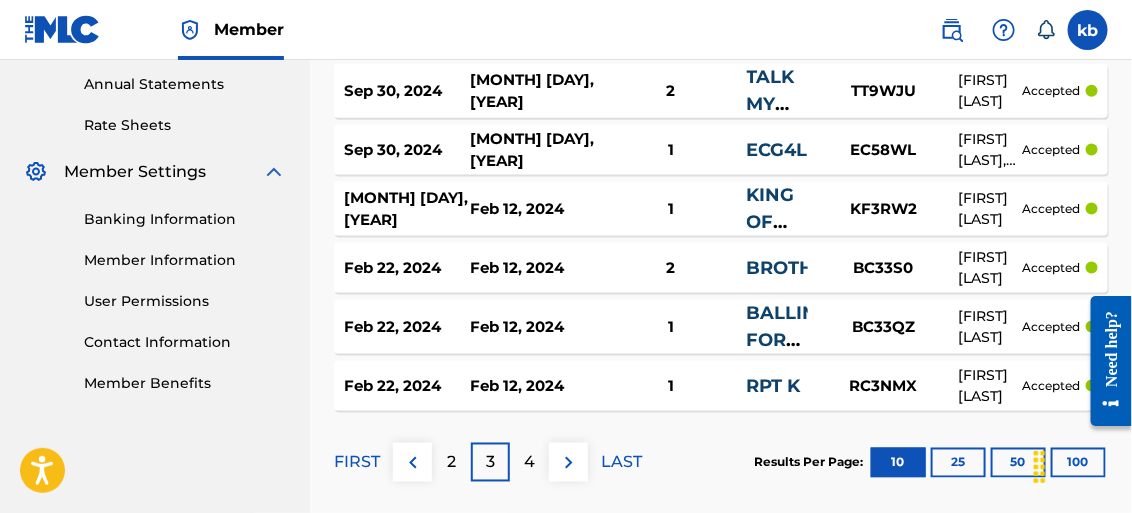 scroll, scrollTop: 775, scrollLeft: 0, axis: vertical 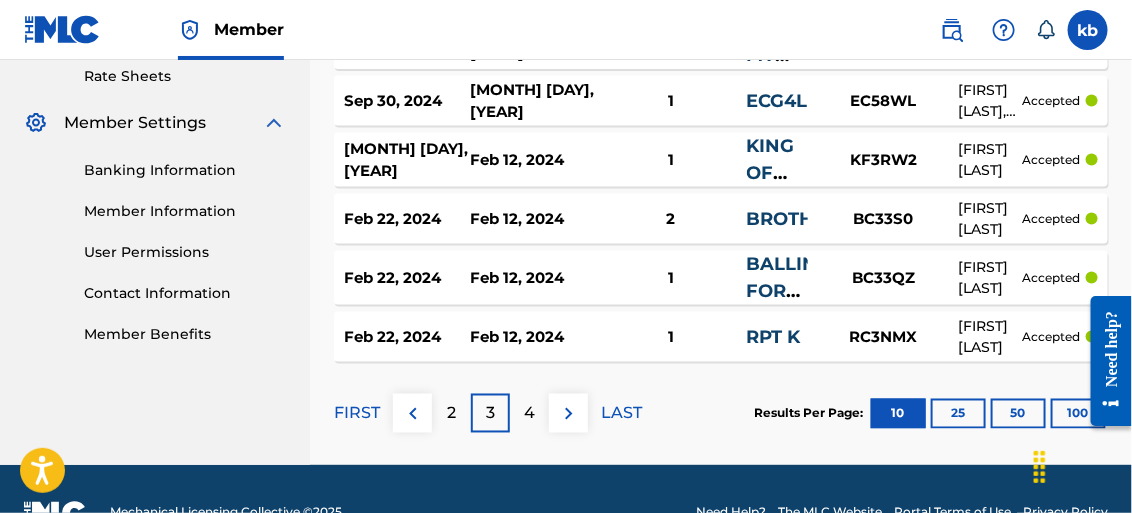 click at bounding box center [569, 414] 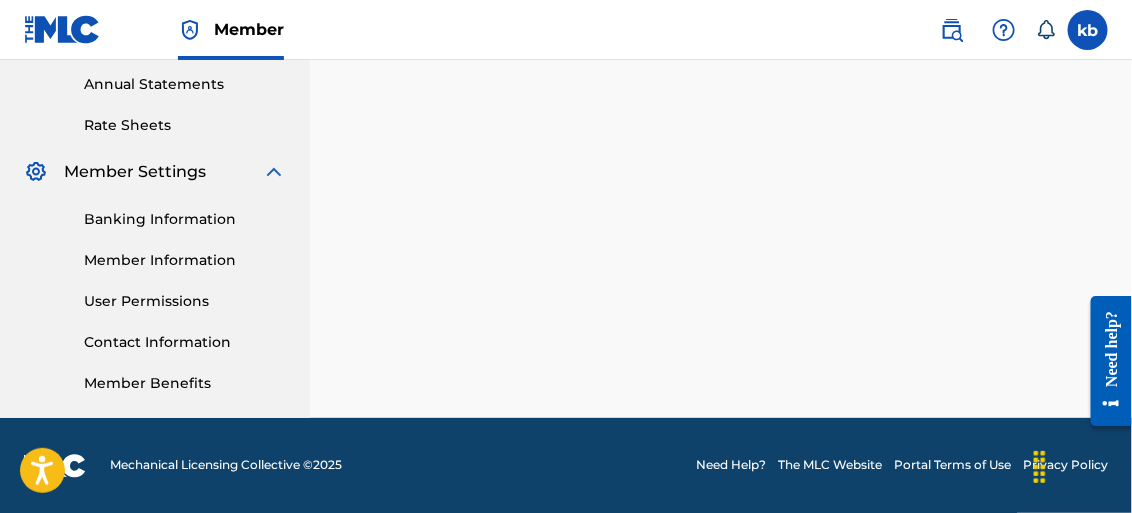 scroll, scrollTop: 775, scrollLeft: 0, axis: vertical 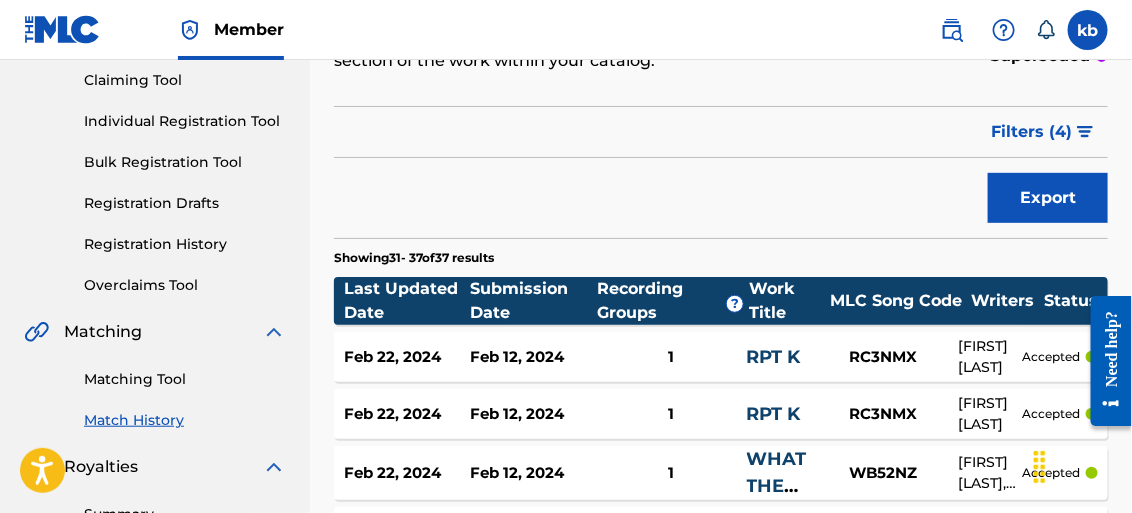 click on "Filters ( 4 )" at bounding box center (1031, 132) 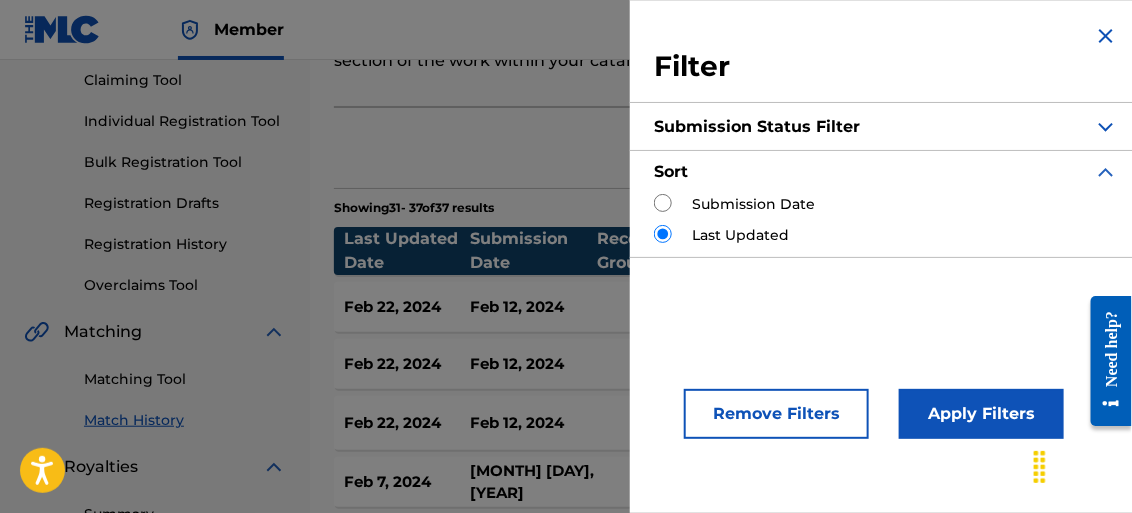 click at bounding box center (663, 203) 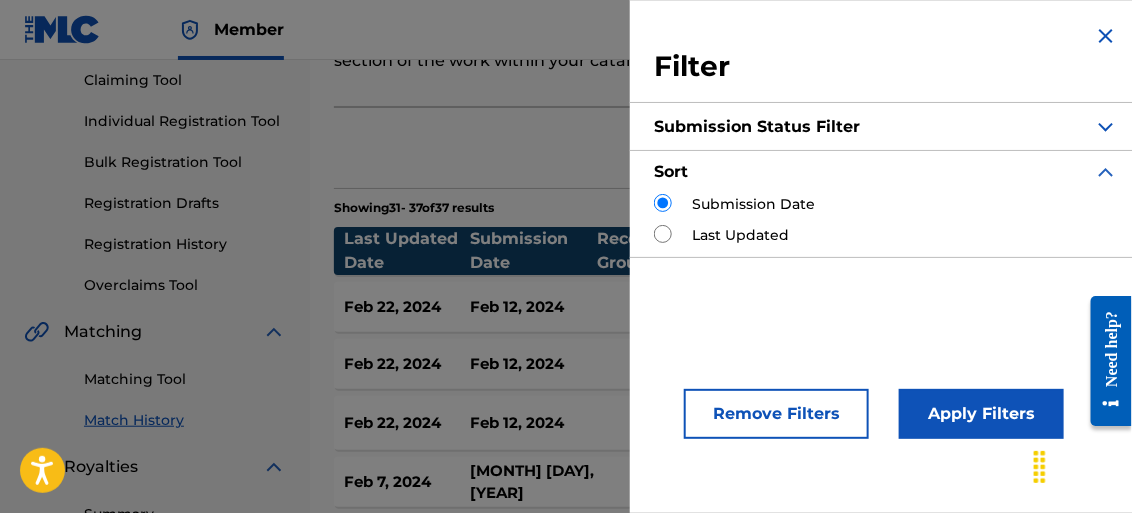 click on "Apply Filters" at bounding box center (981, 414) 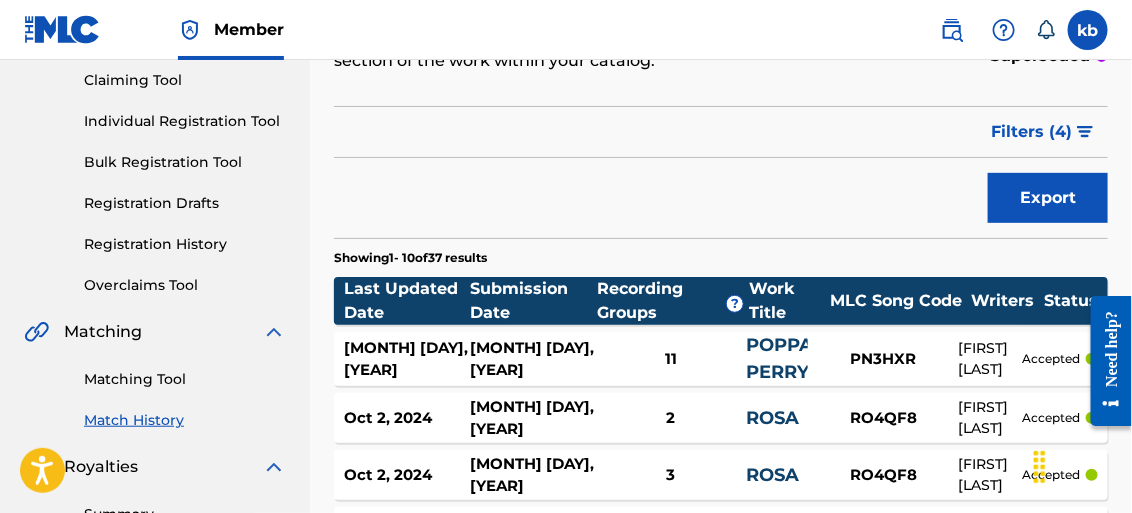 click on "Filters ( 4 )" at bounding box center (1031, 132) 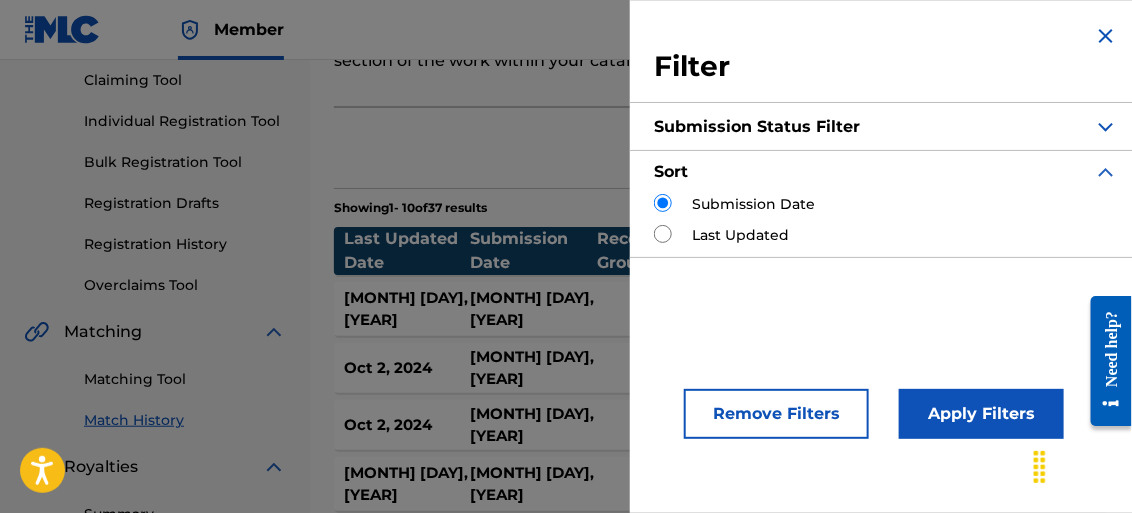 click at bounding box center (1106, 127) 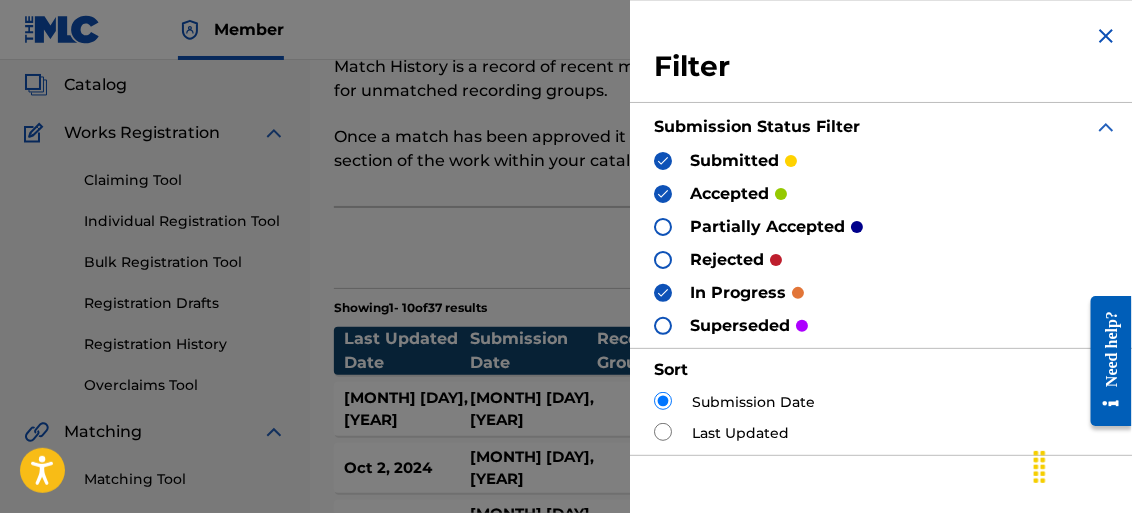 scroll, scrollTop: 96, scrollLeft: 0, axis: vertical 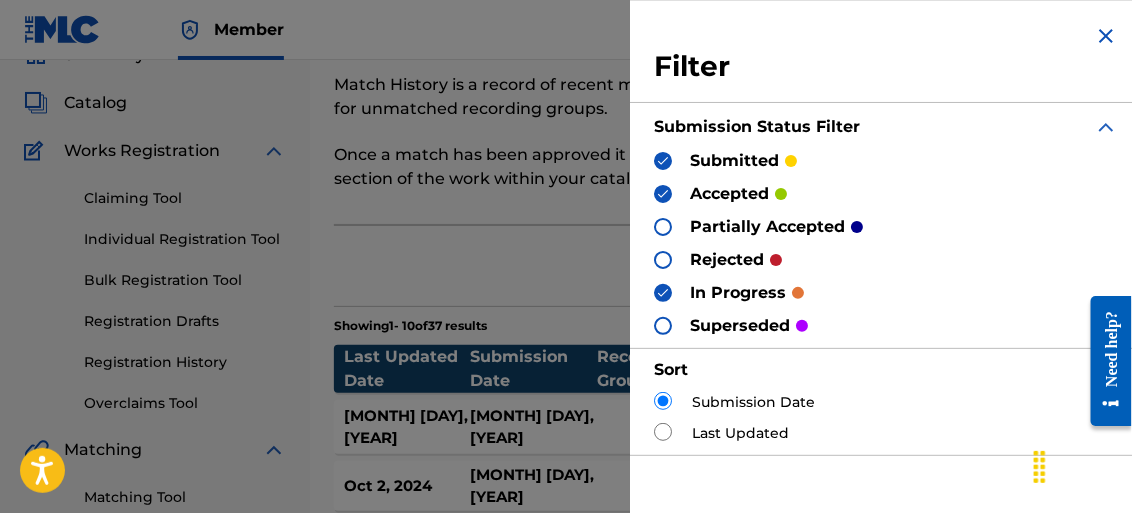 click at bounding box center [1106, 36] 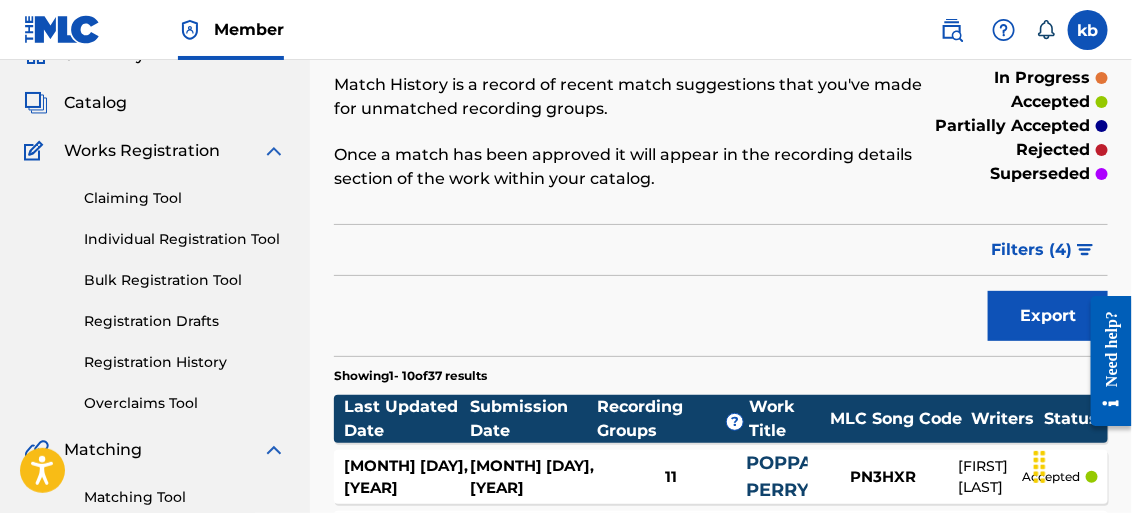 click on "Catalog" at bounding box center [95, 103] 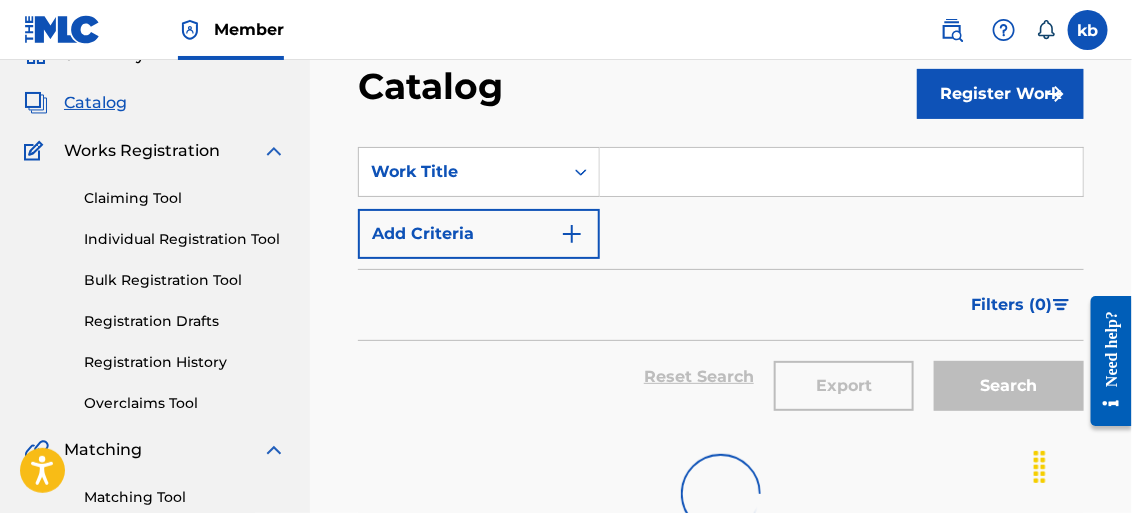 scroll, scrollTop: 0, scrollLeft: 0, axis: both 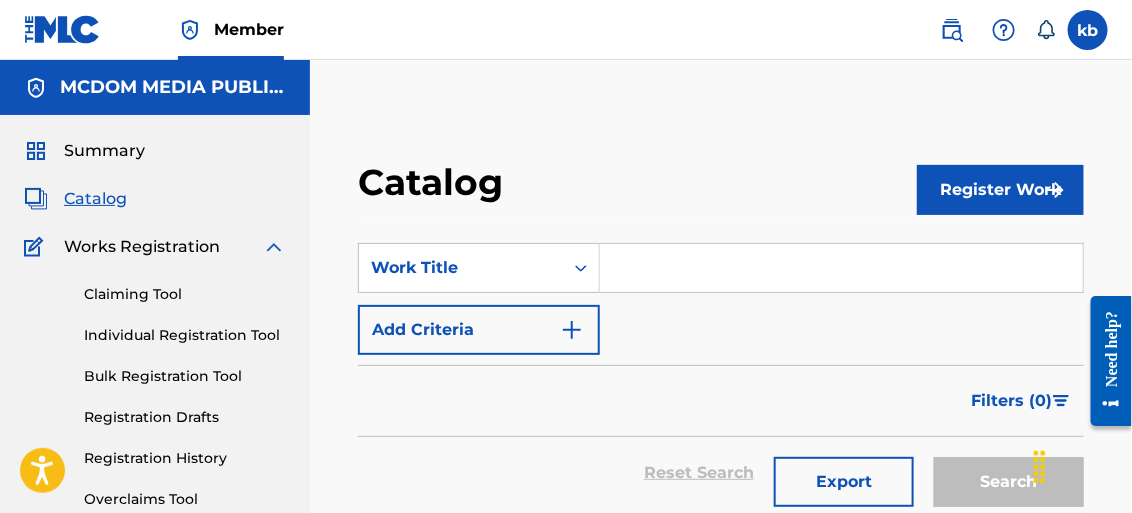 click on "Registration History" at bounding box center [185, 458] 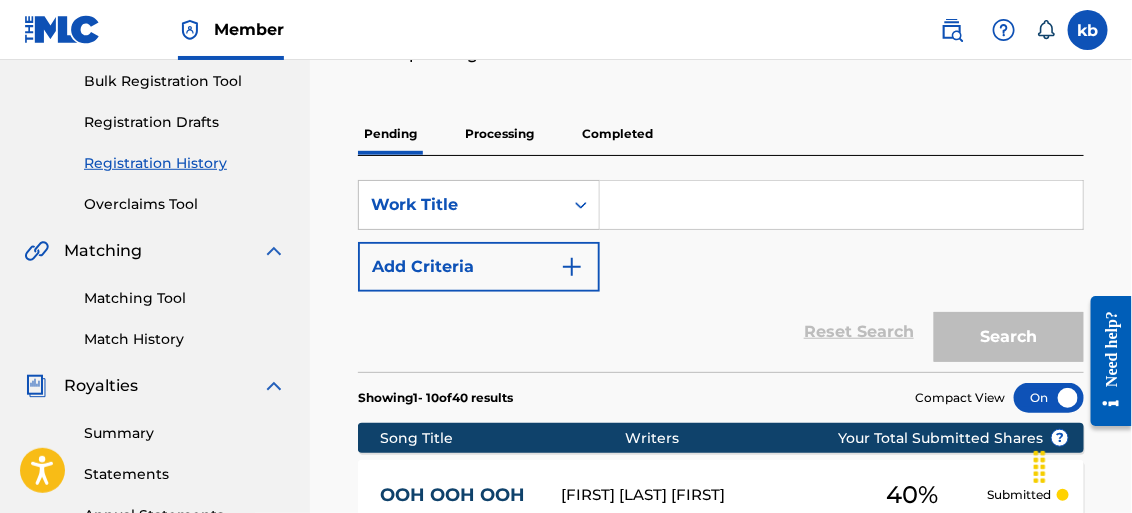scroll, scrollTop: 297, scrollLeft: 0, axis: vertical 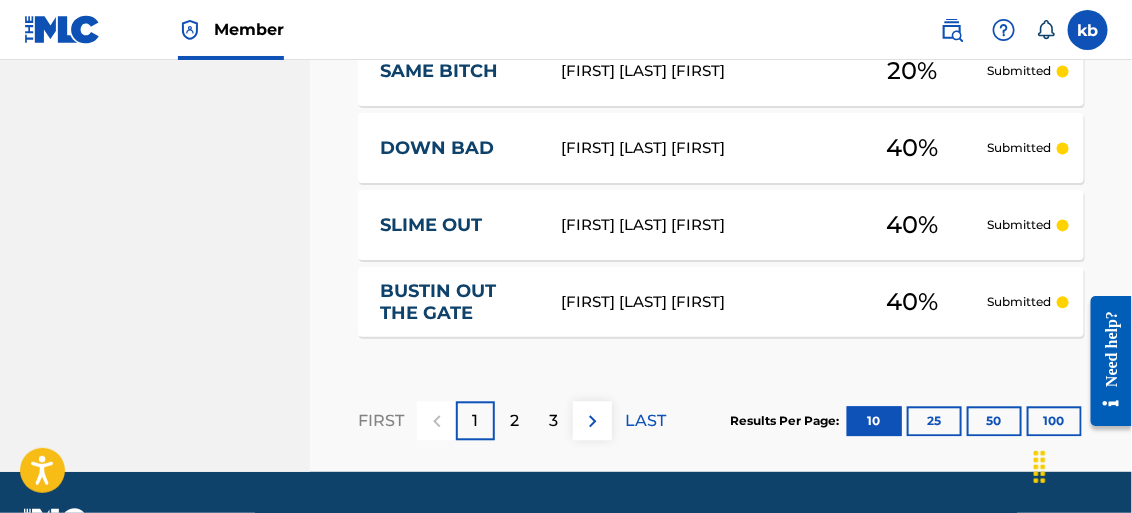 drag, startPoint x: 525, startPoint y: 423, endPoint x: 480, endPoint y: 359, distance: 78.23682 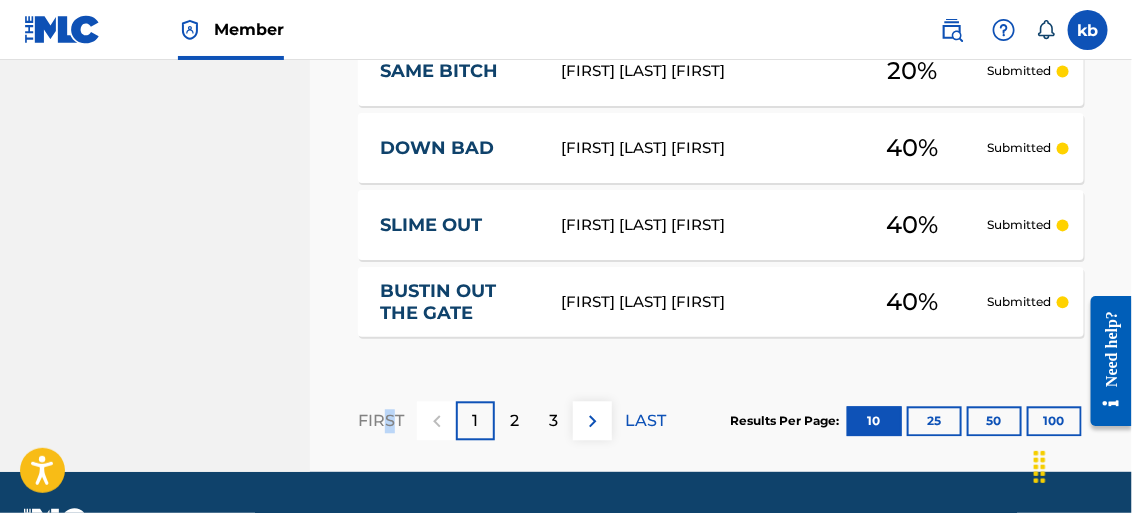 drag, startPoint x: 506, startPoint y: 426, endPoint x: 390, endPoint y: 395, distance: 120.070816 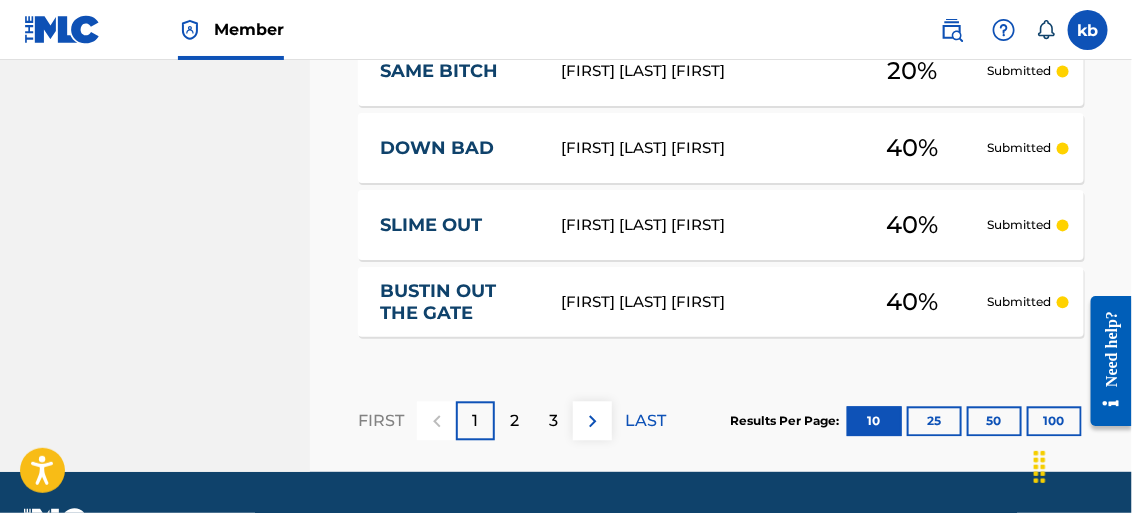 click on "2" at bounding box center (514, 421) 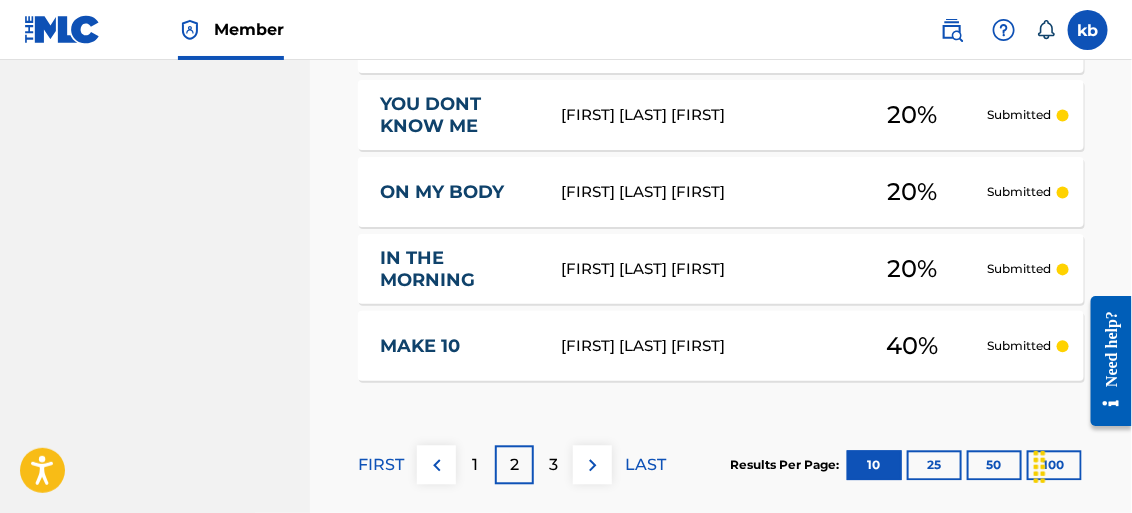 scroll, scrollTop: 1141, scrollLeft: 0, axis: vertical 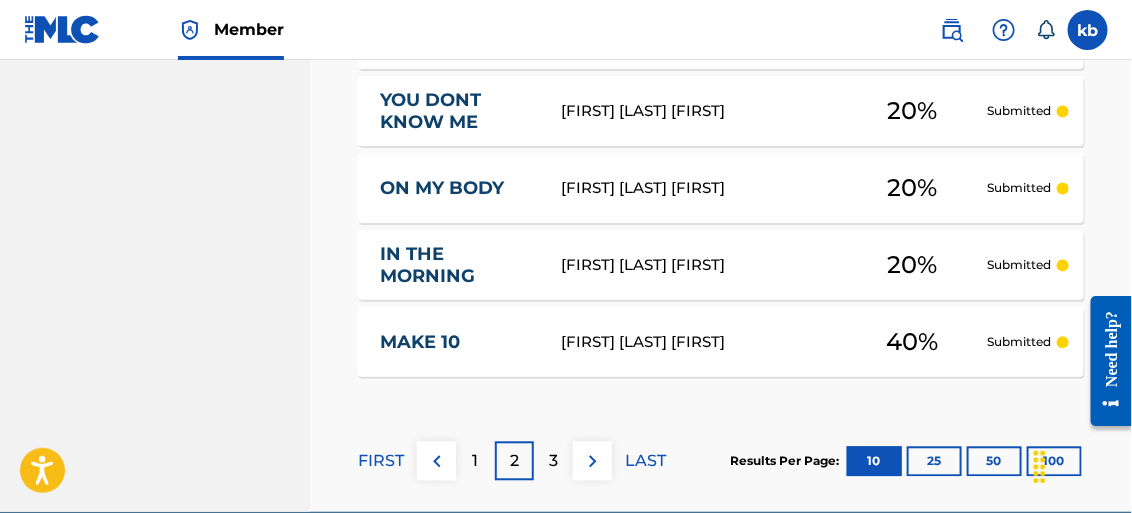 click on "3" at bounding box center [553, 461] 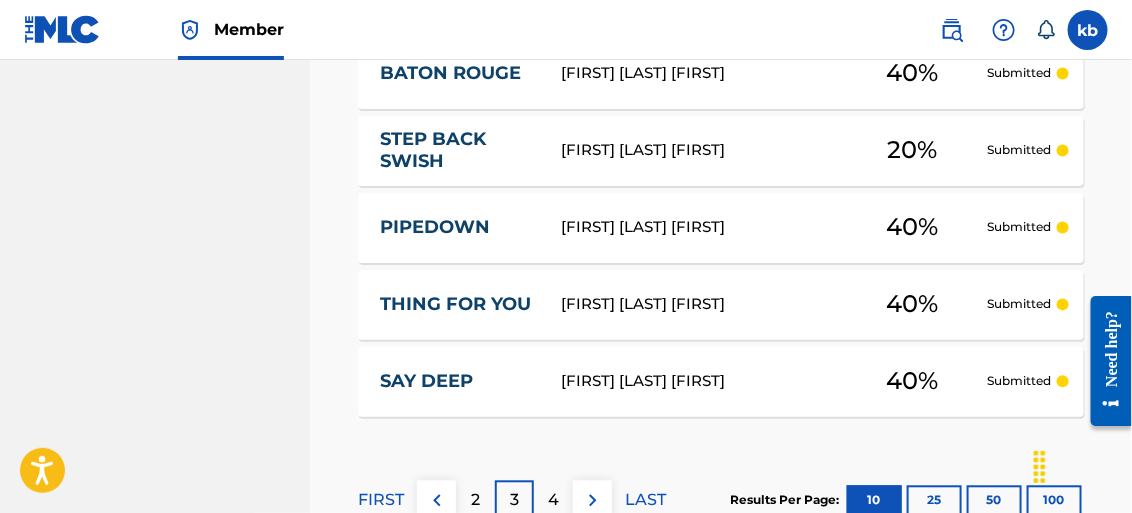 scroll, scrollTop: 1141, scrollLeft: 0, axis: vertical 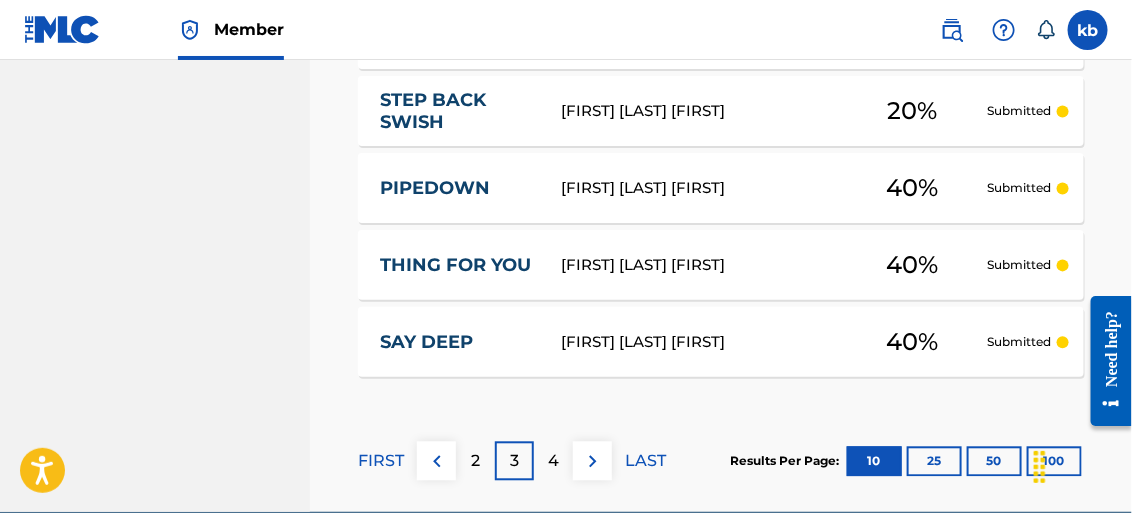 click on "4" at bounding box center [553, 461] 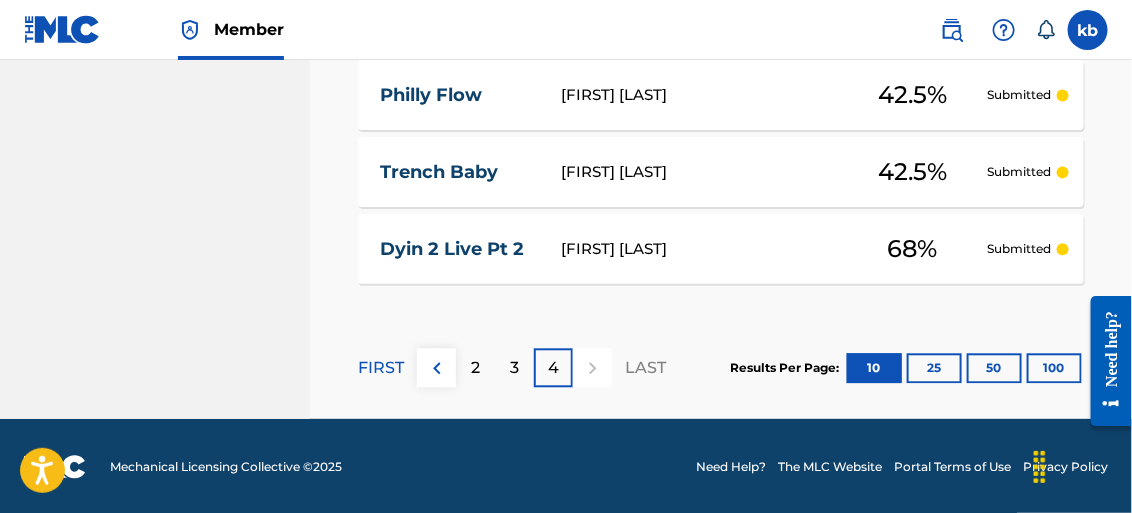 scroll, scrollTop: 1235, scrollLeft: 0, axis: vertical 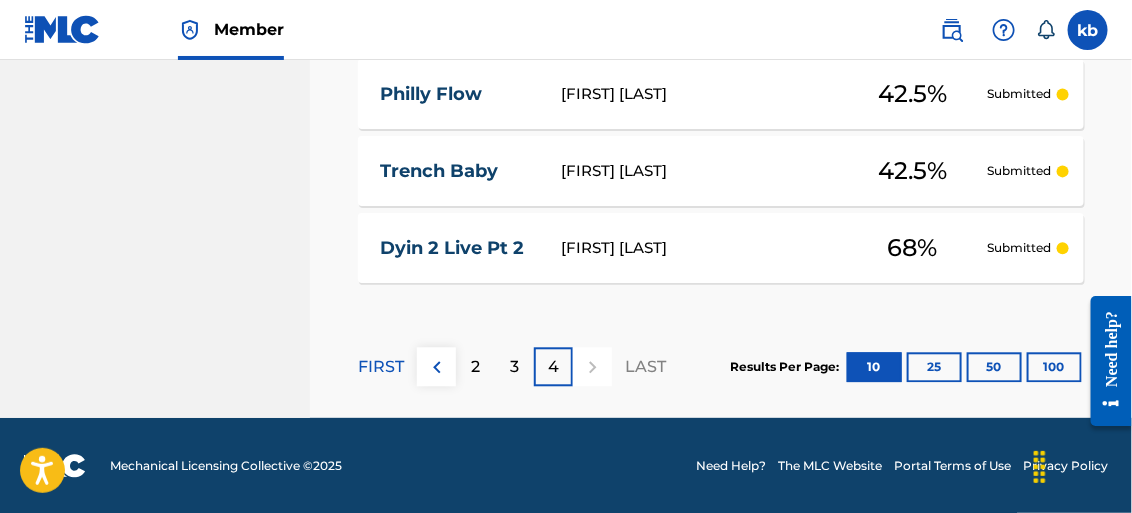 drag, startPoint x: 651, startPoint y: 370, endPoint x: 575, endPoint y: 318, distance: 92.086914 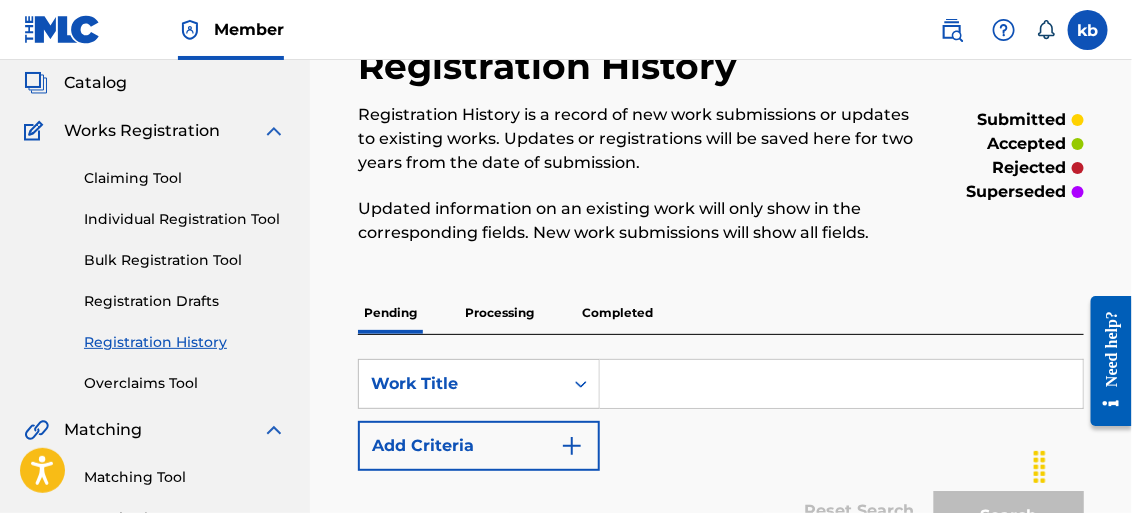 scroll, scrollTop: 114, scrollLeft: 0, axis: vertical 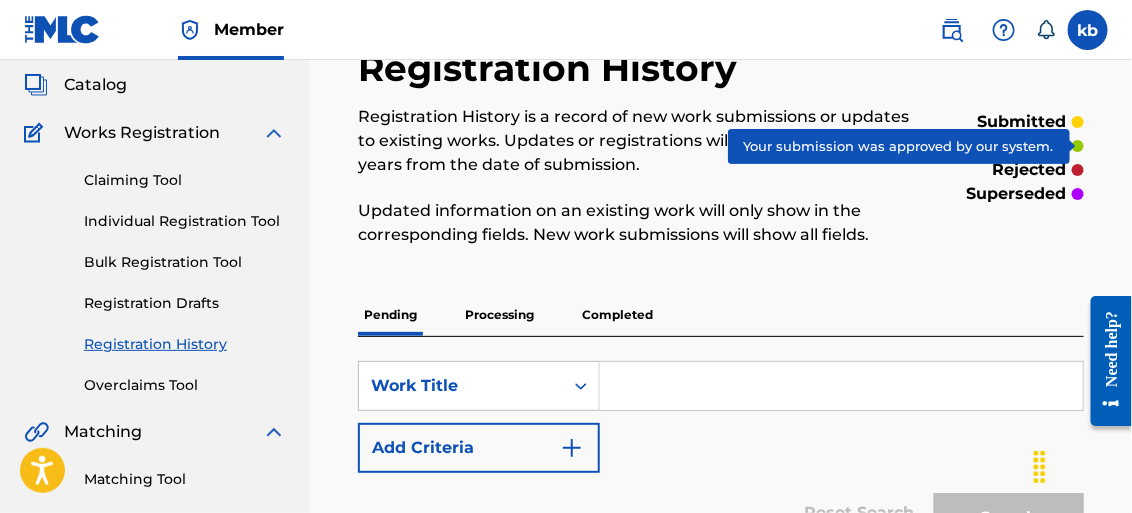 click at bounding box center (1078, 146) 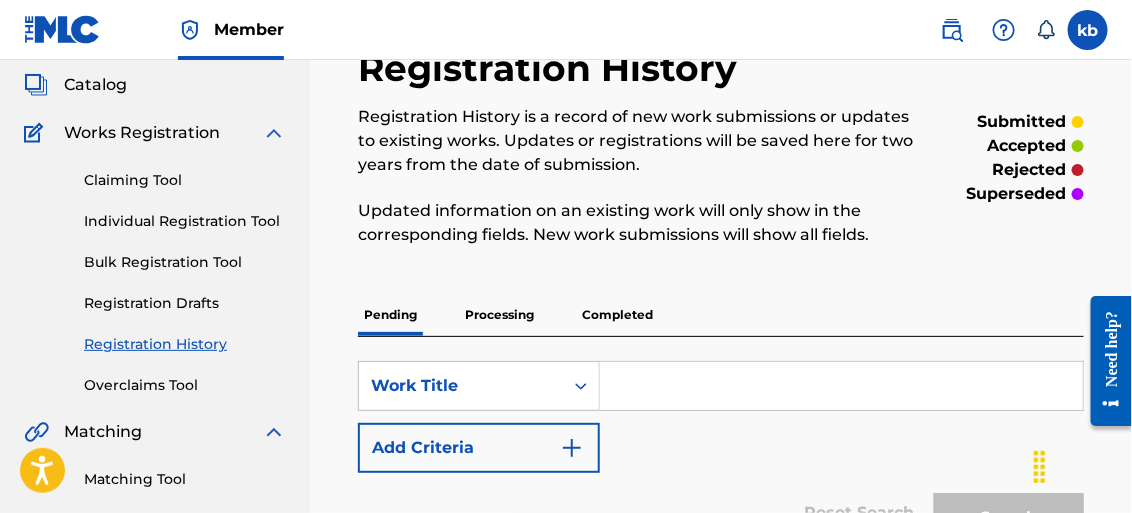 scroll, scrollTop: 0, scrollLeft: 0, axis: both 